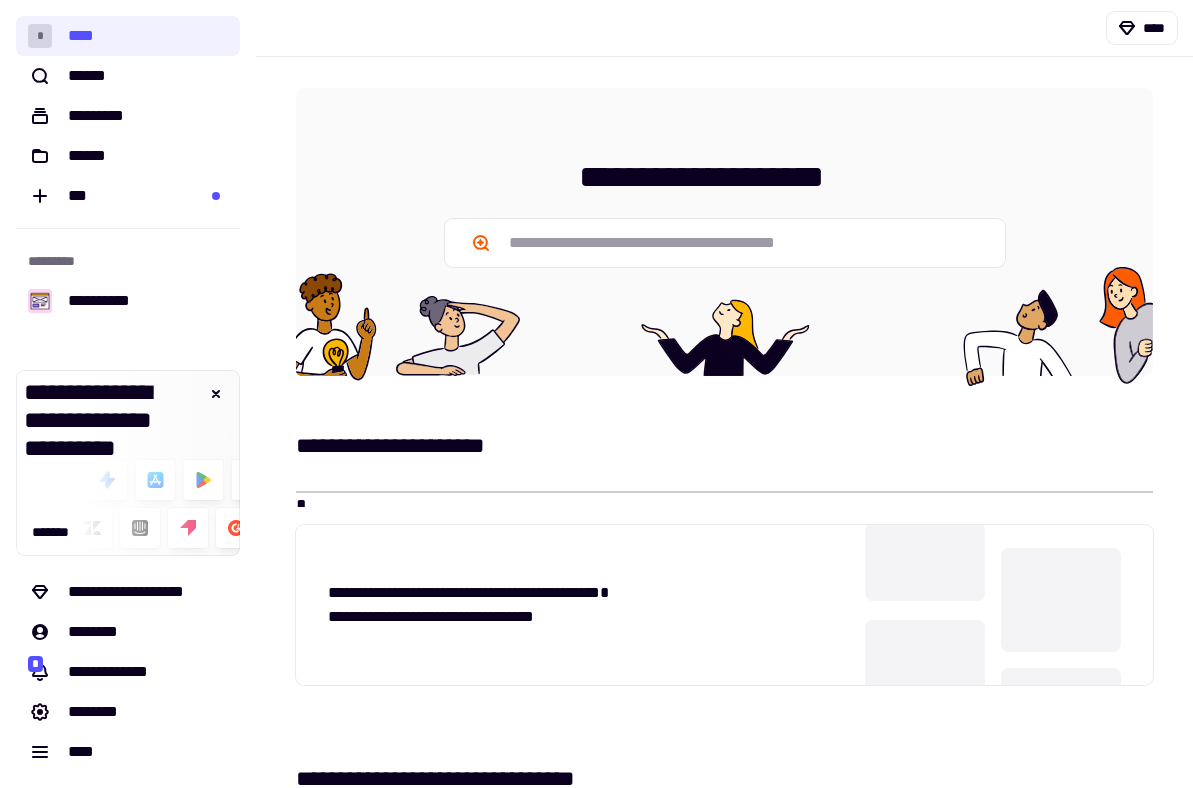 scroll, scrollTop: 0, scrollLeft: 0, axis: both 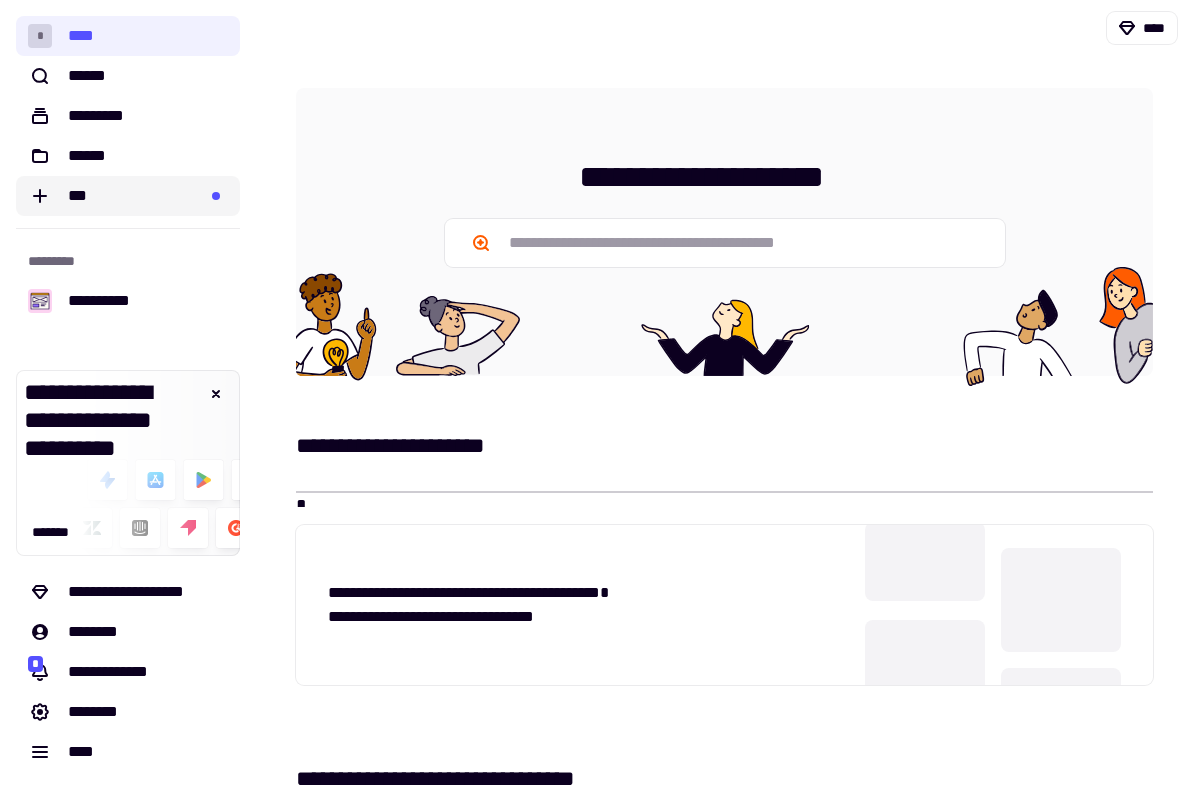 click on "***" 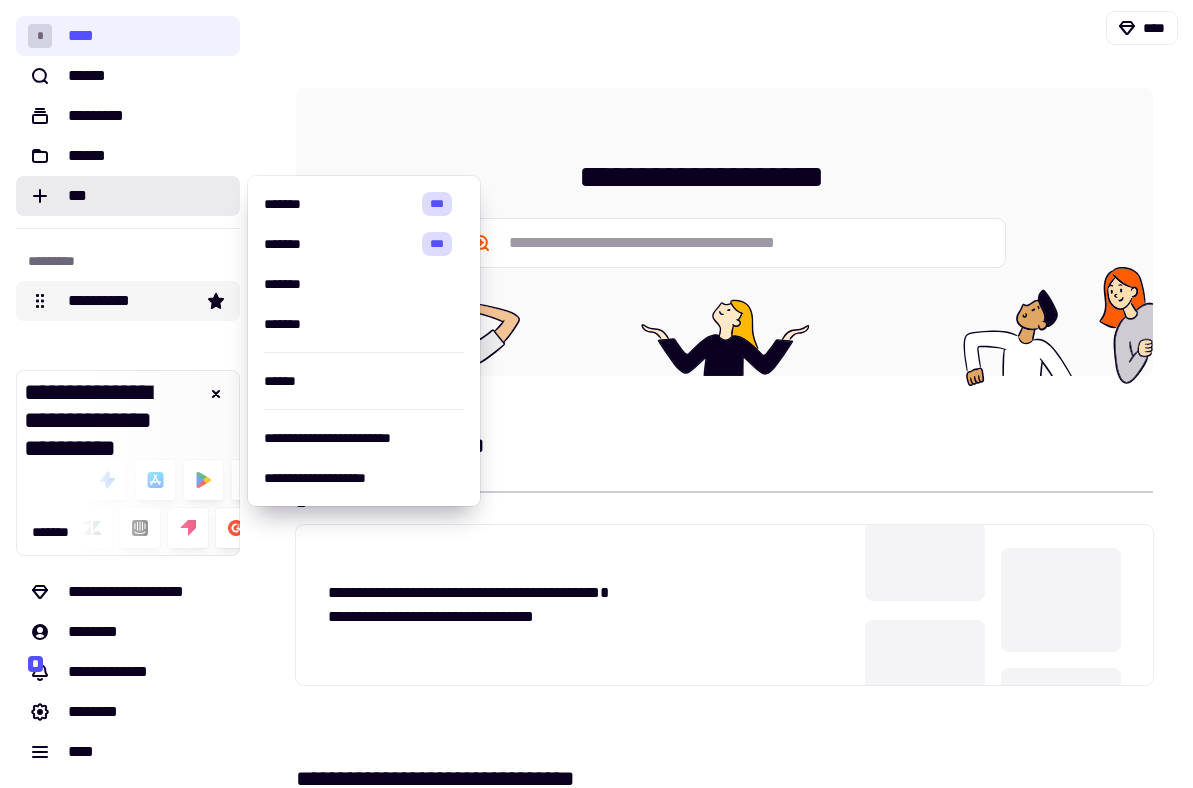 click on "**********" 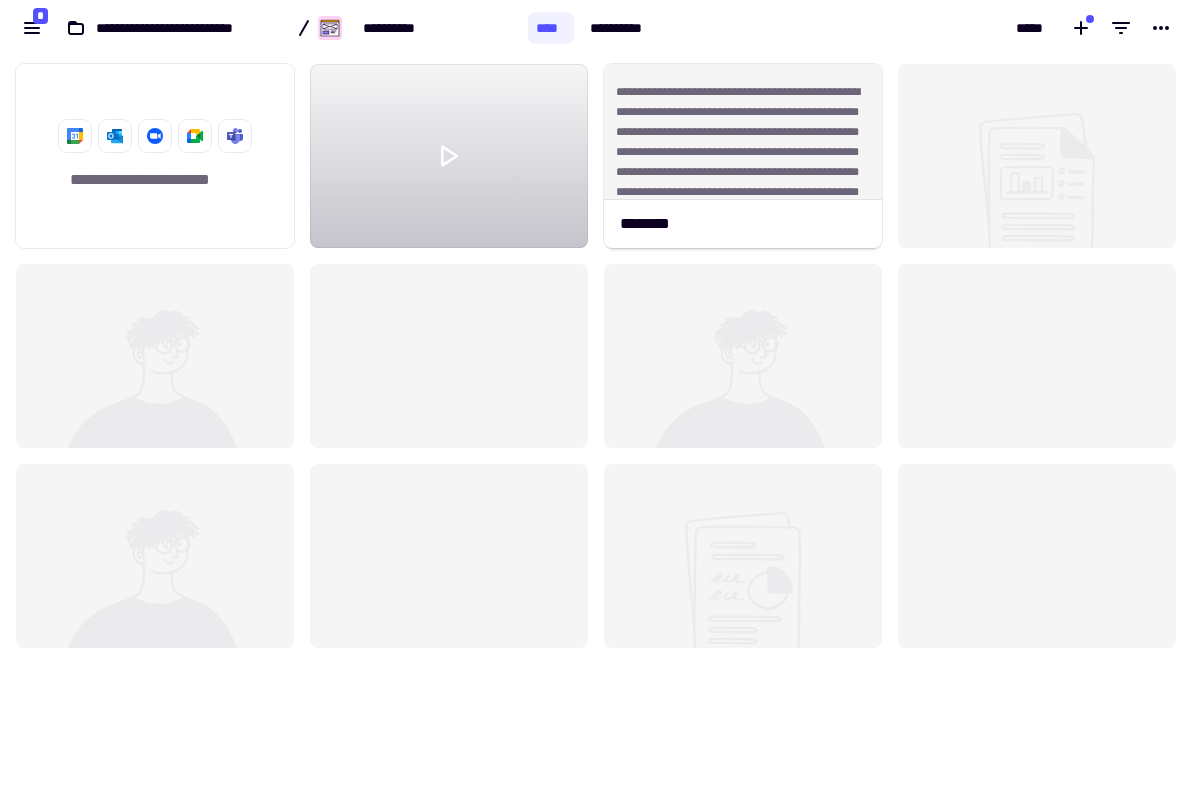scroll, scrollTop: 732, scrollLeft: 1193, axis: both 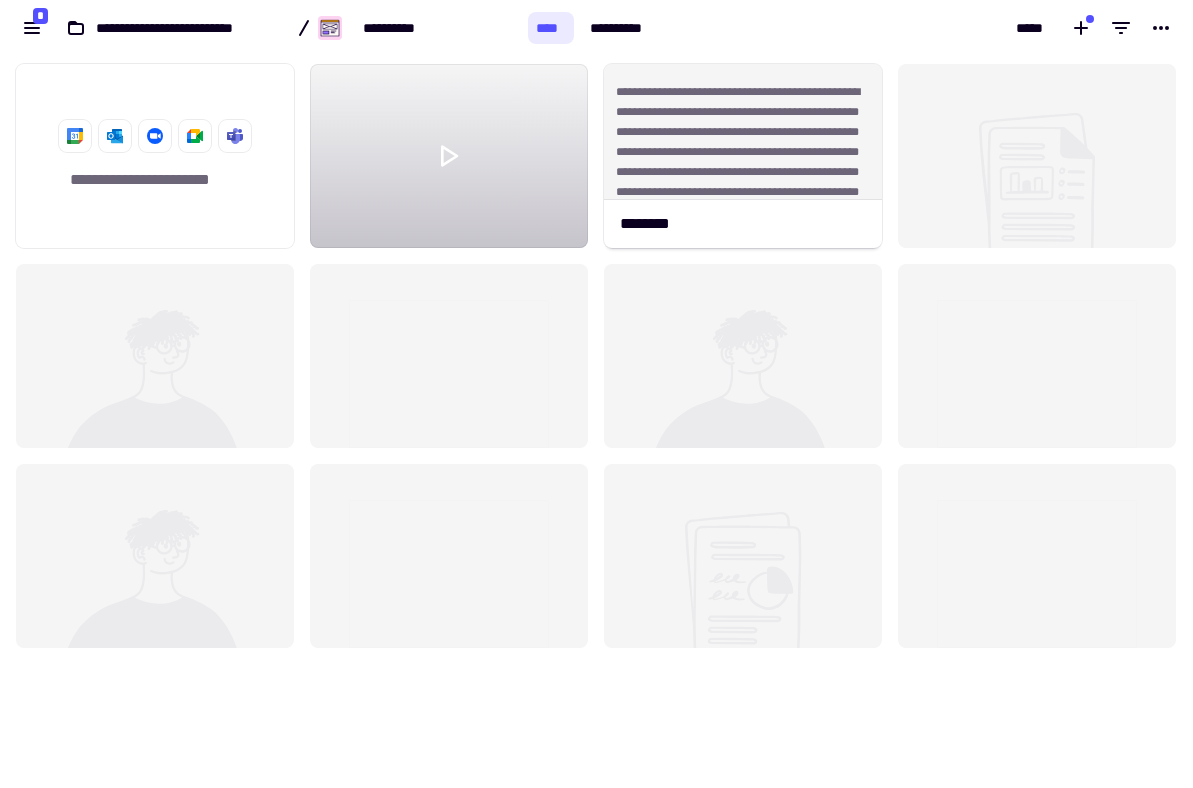 click on "****" 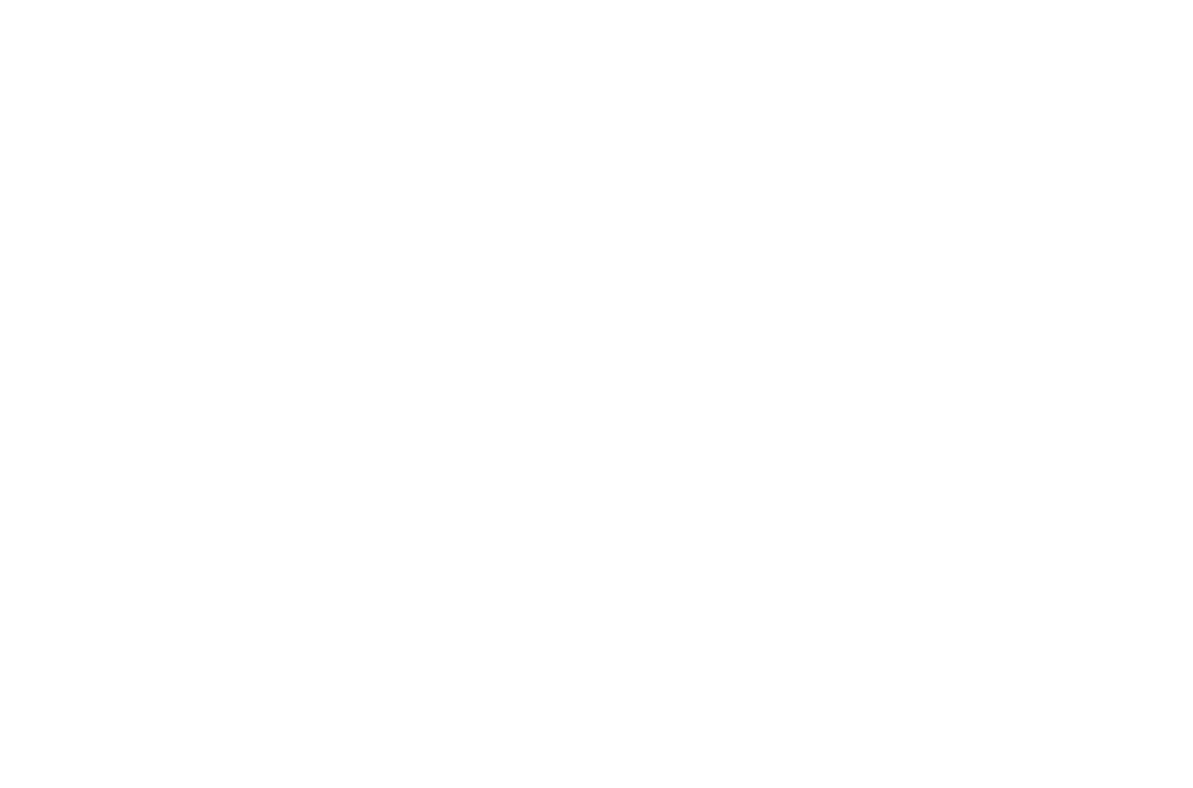scroll, scrollTop: 0, scrollLeft: 0, axis: both 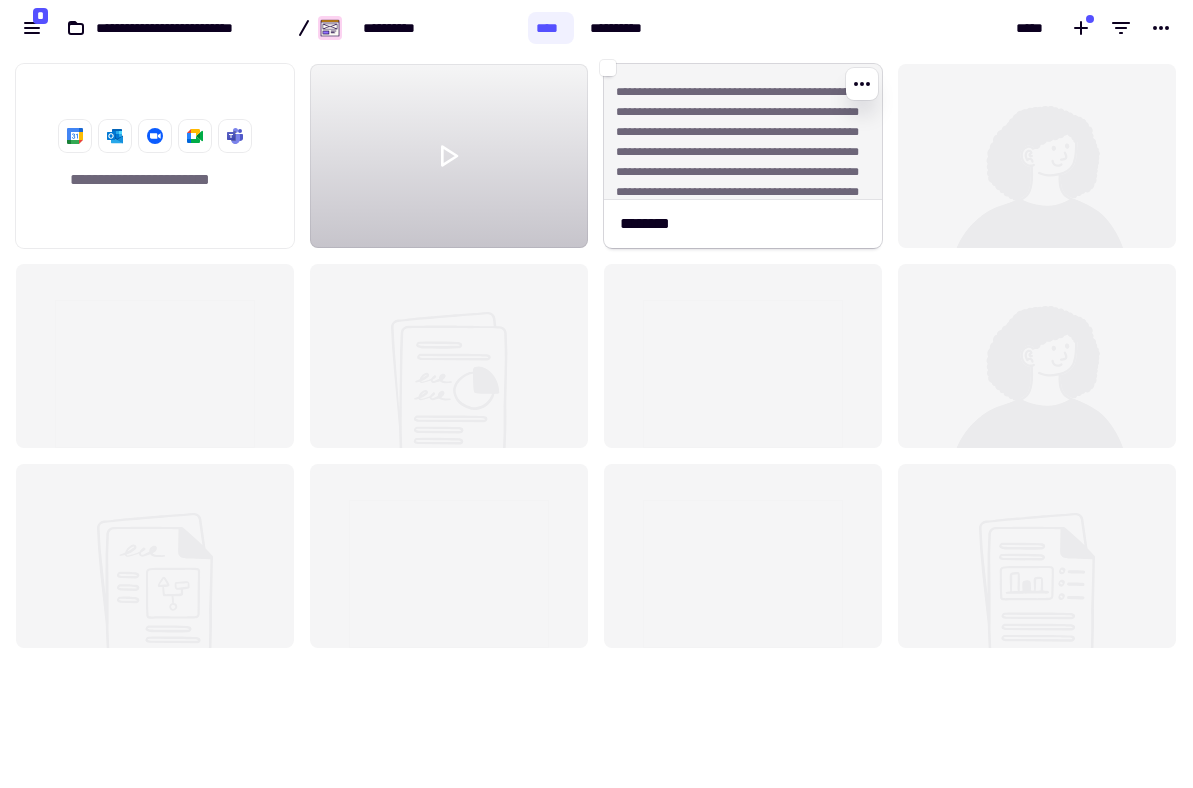 click on "**********" 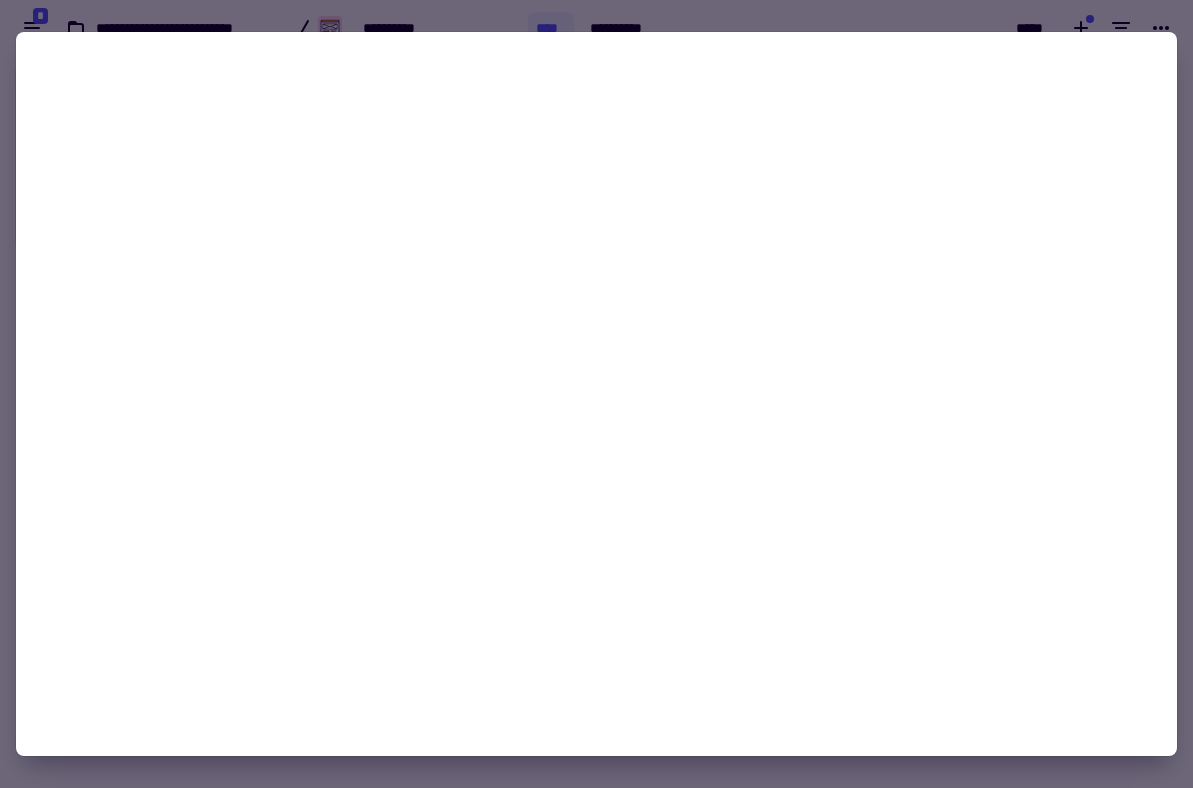 click on "**********" 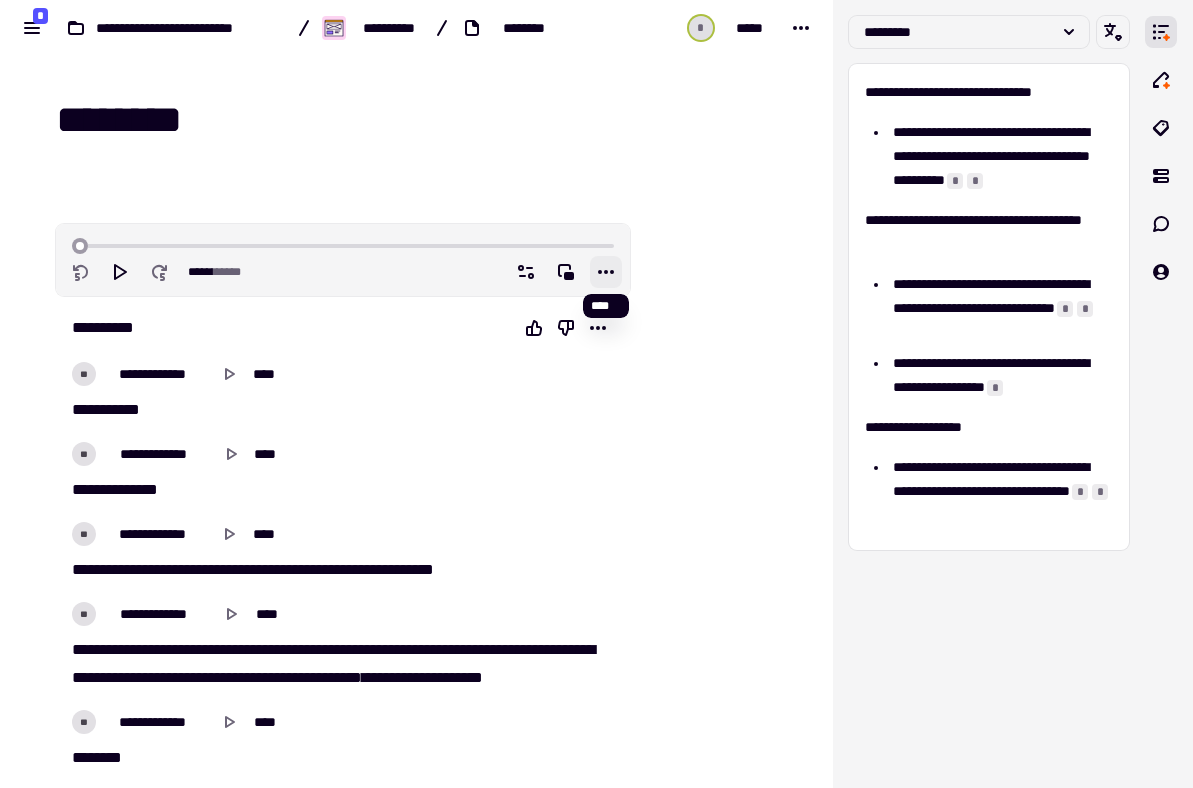 click 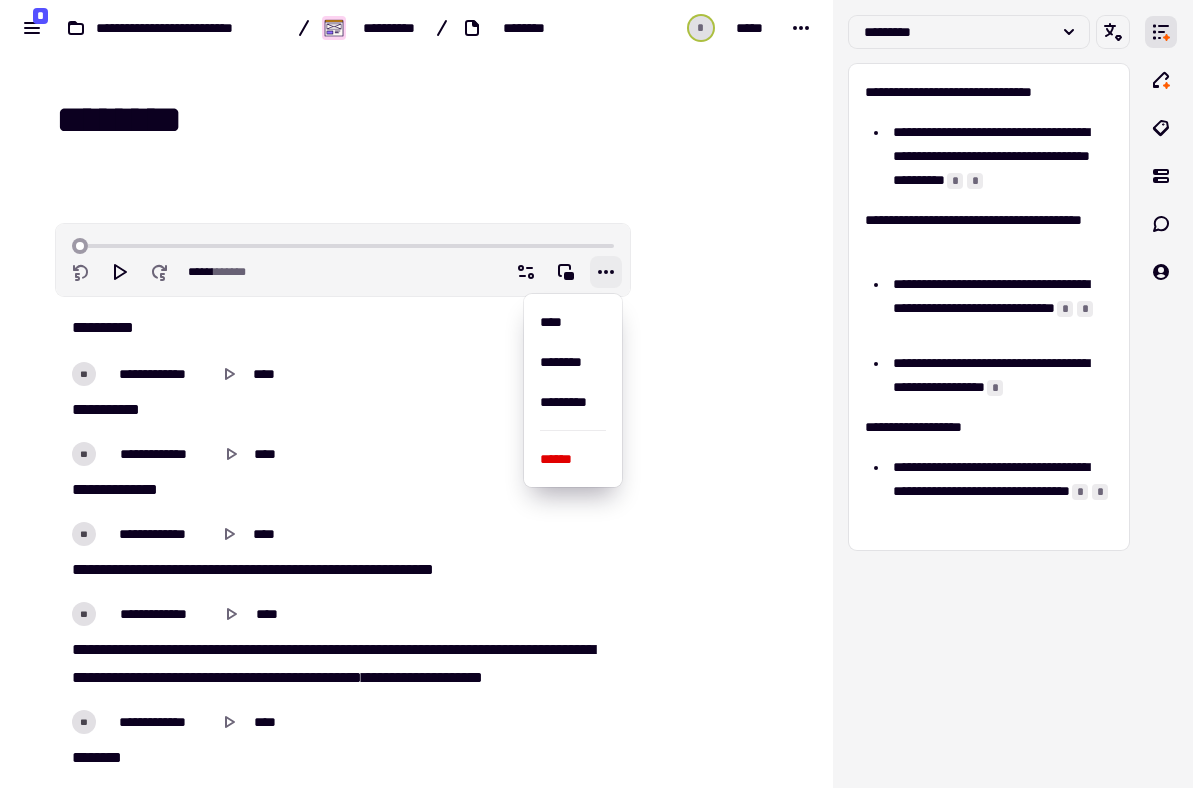 click 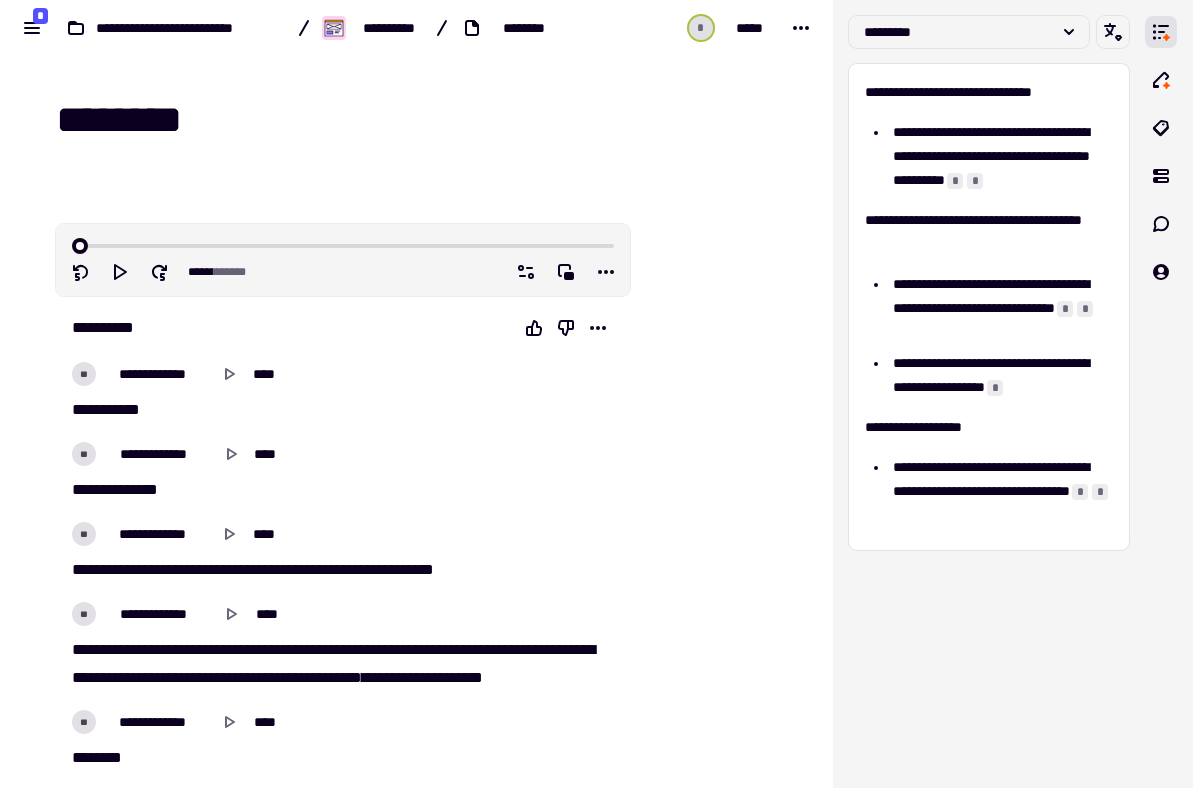 click on "**********" at bounding box center [343, 332] 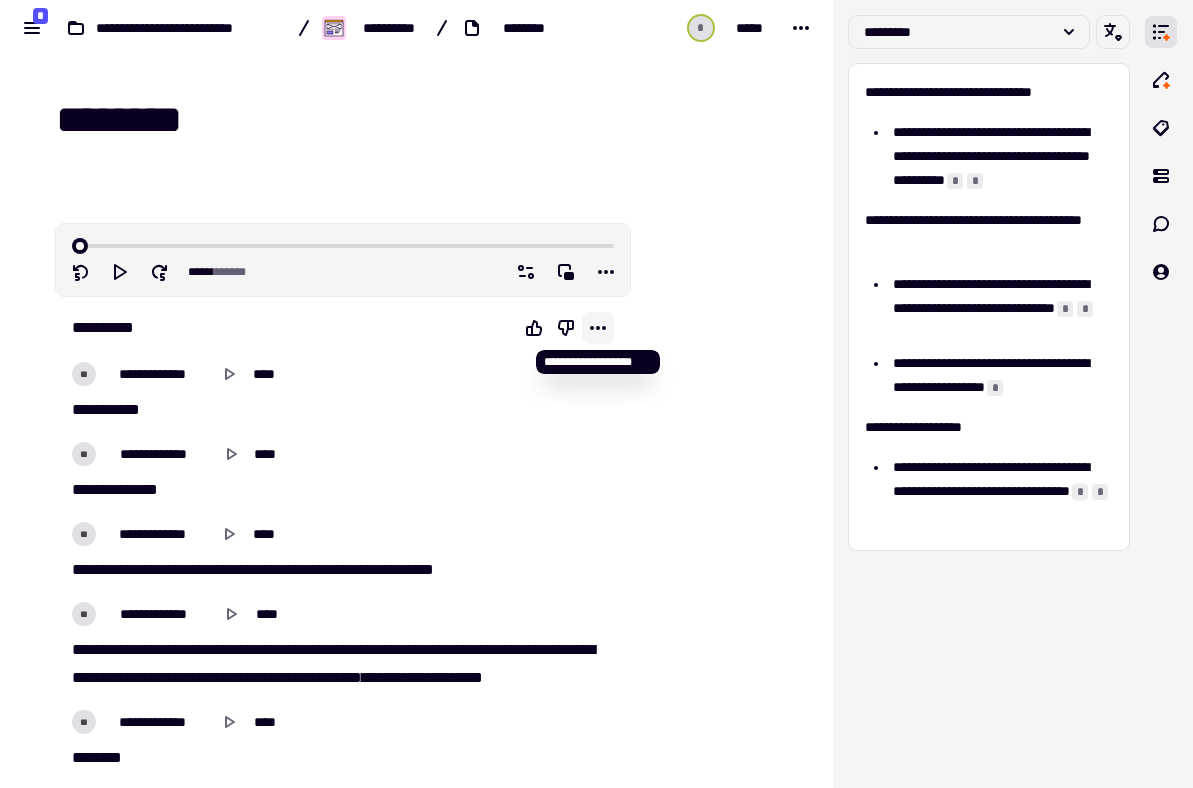 click 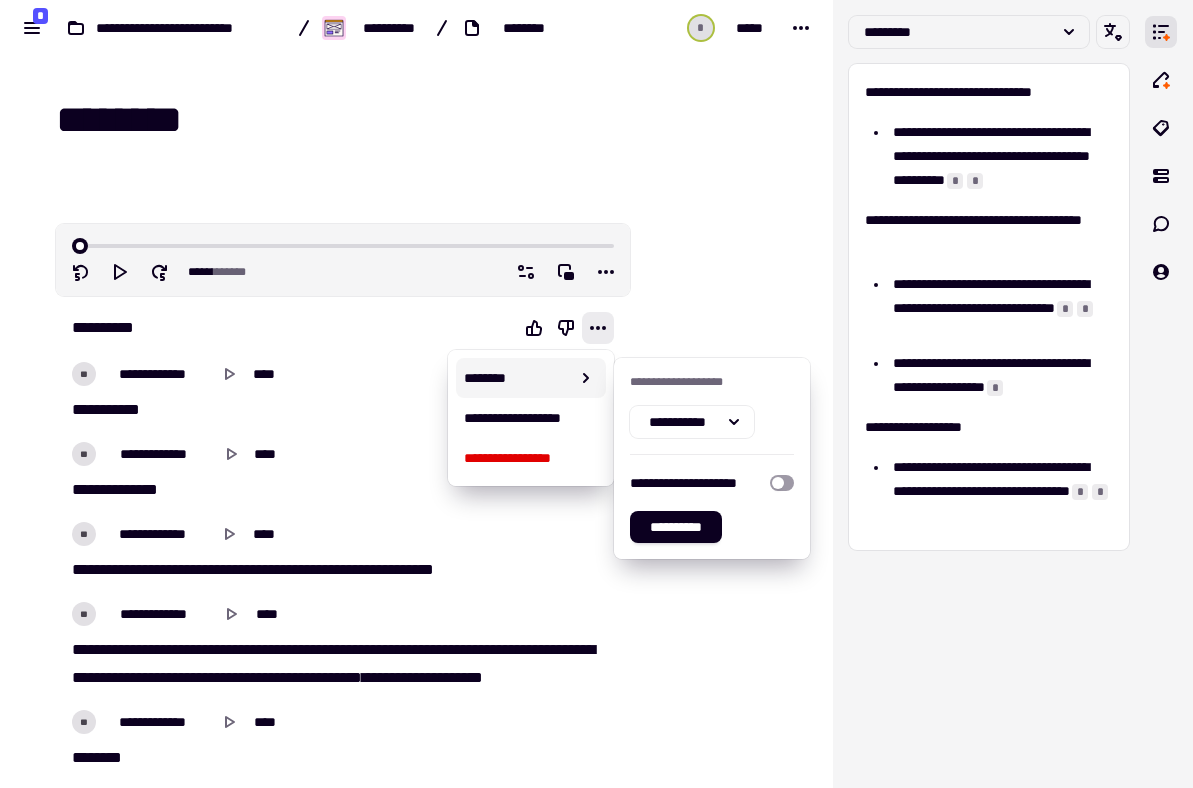 click 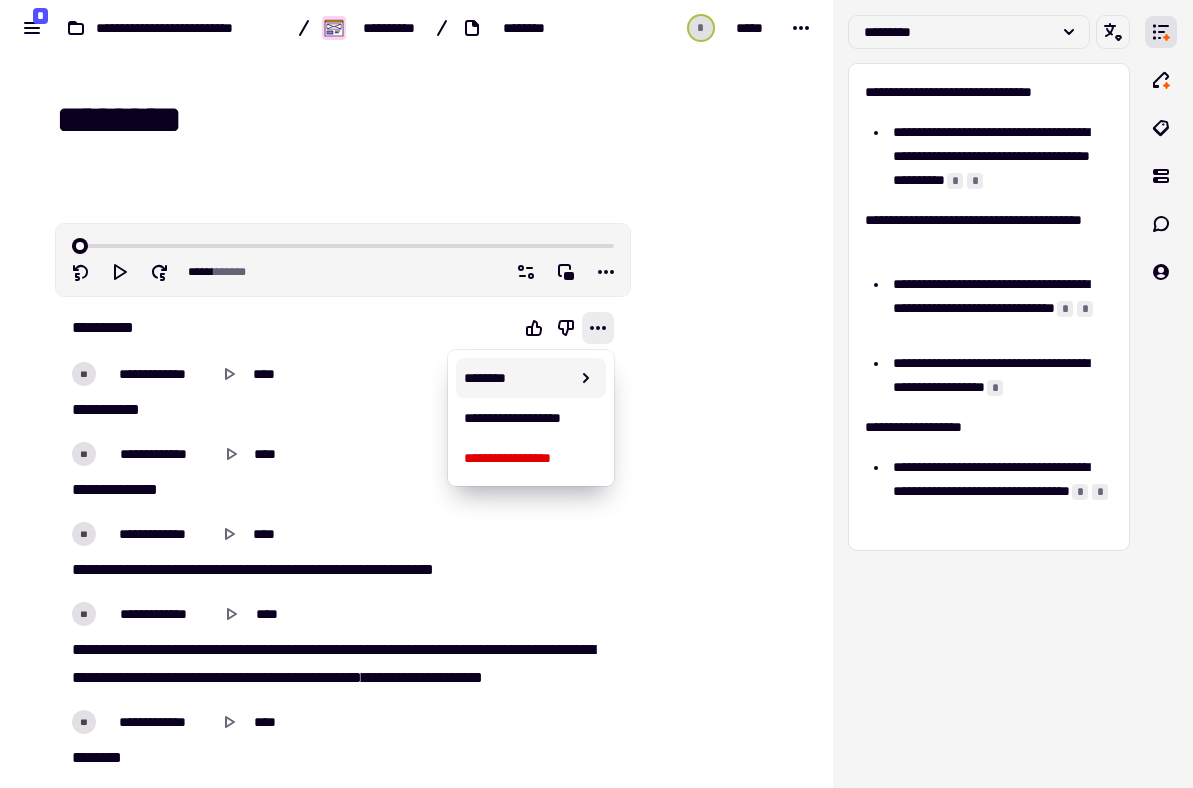 click 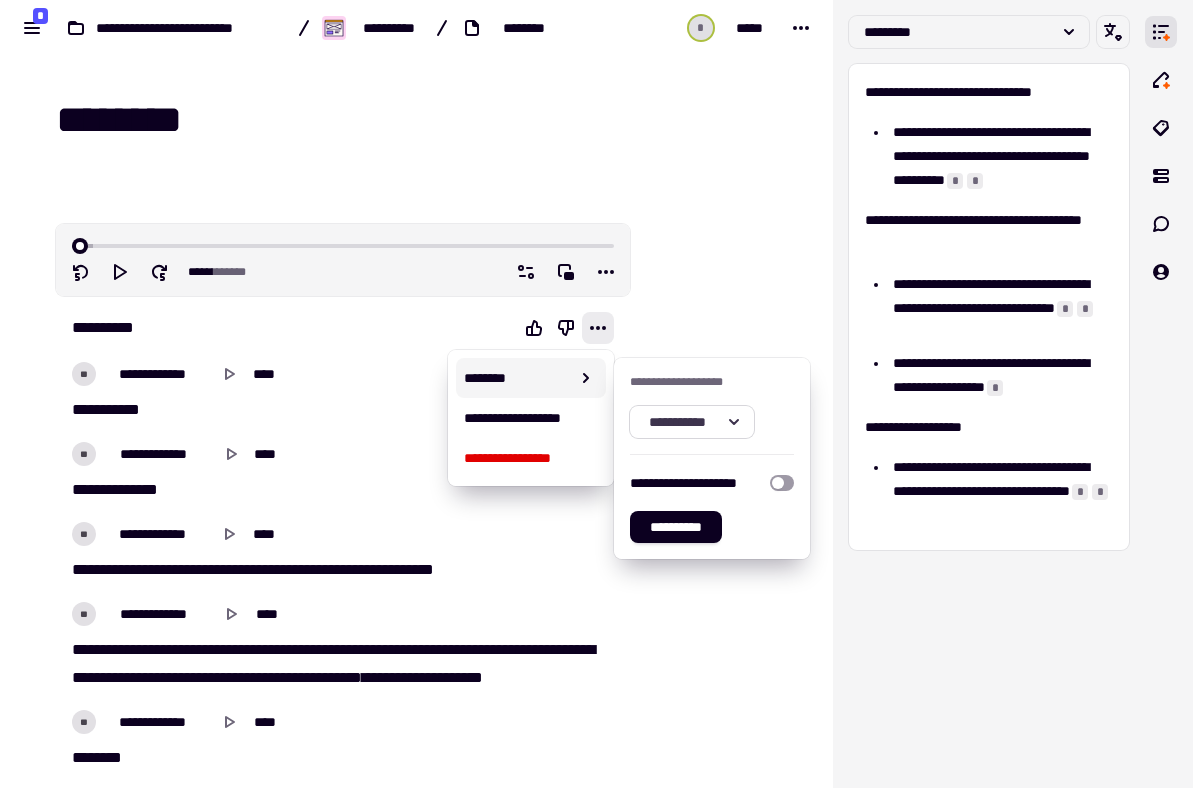 click on "**********" 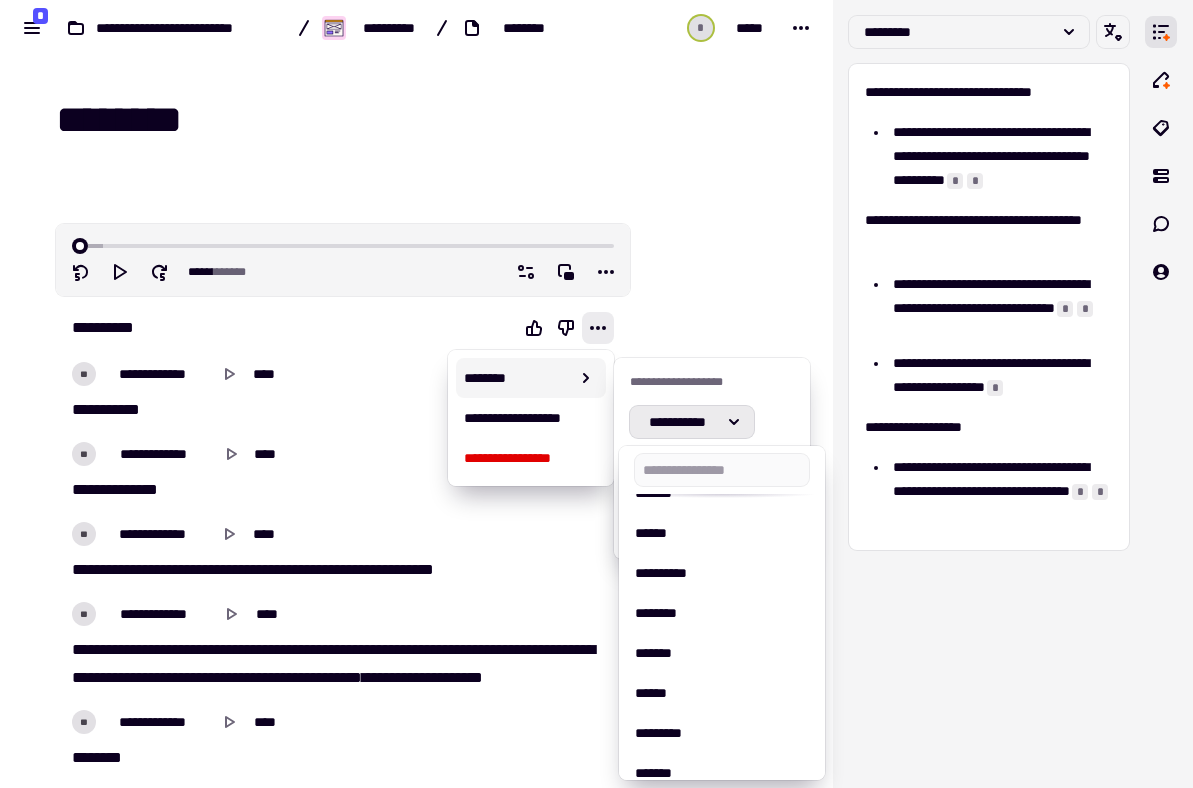 scroll, scrollTop: 1499, scrollLeft: 0, axis: vertical 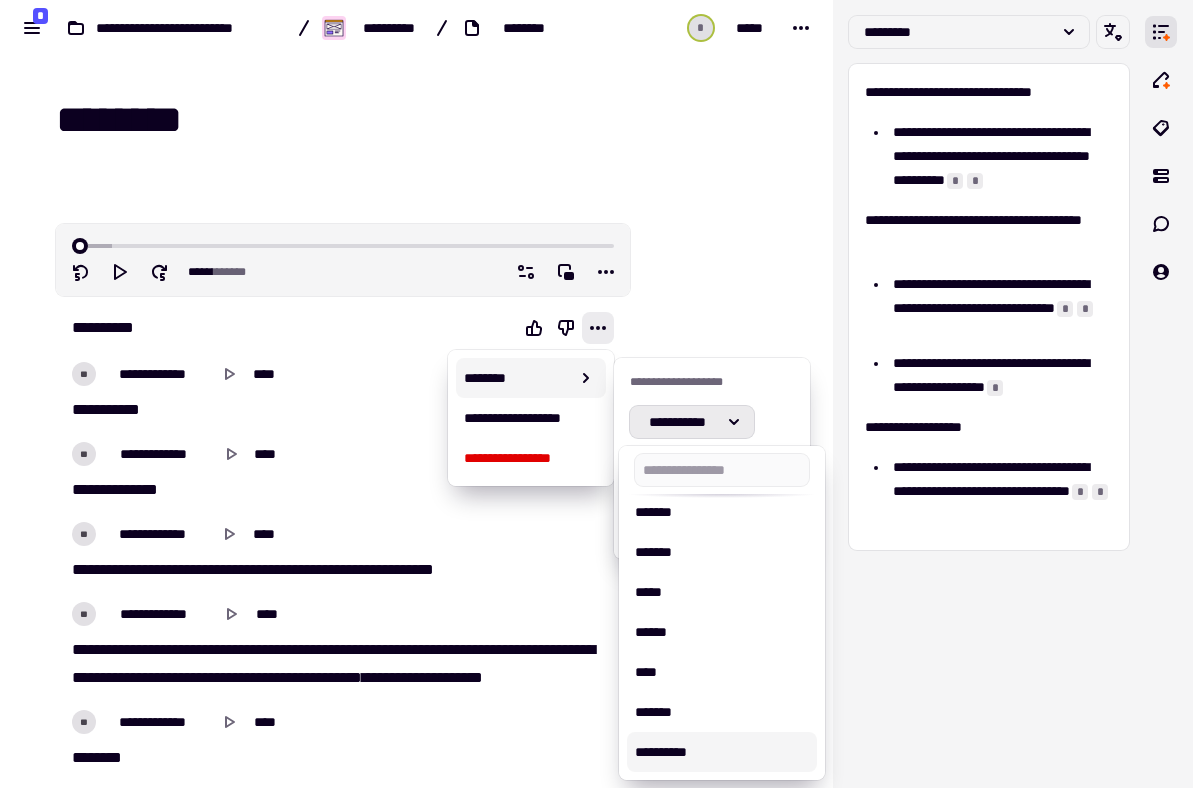 click on "**********" at bounding box center (722, 752) 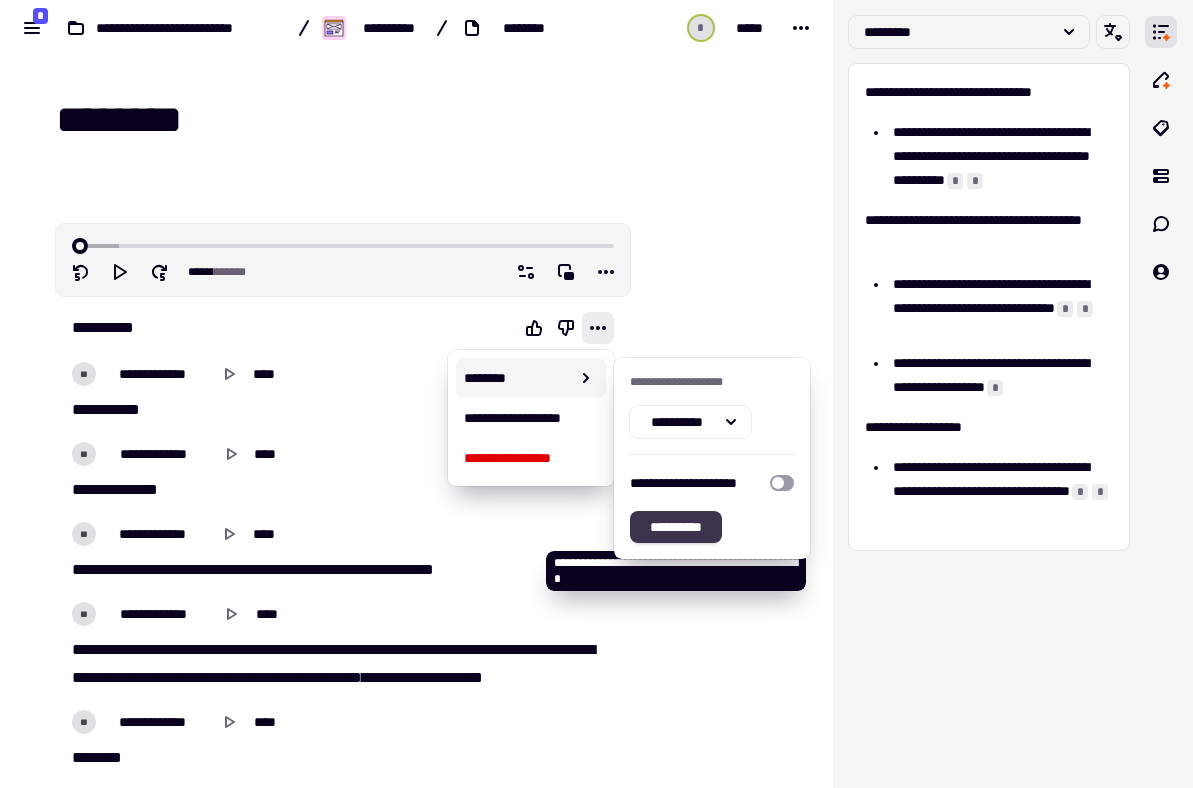 click on "**********" 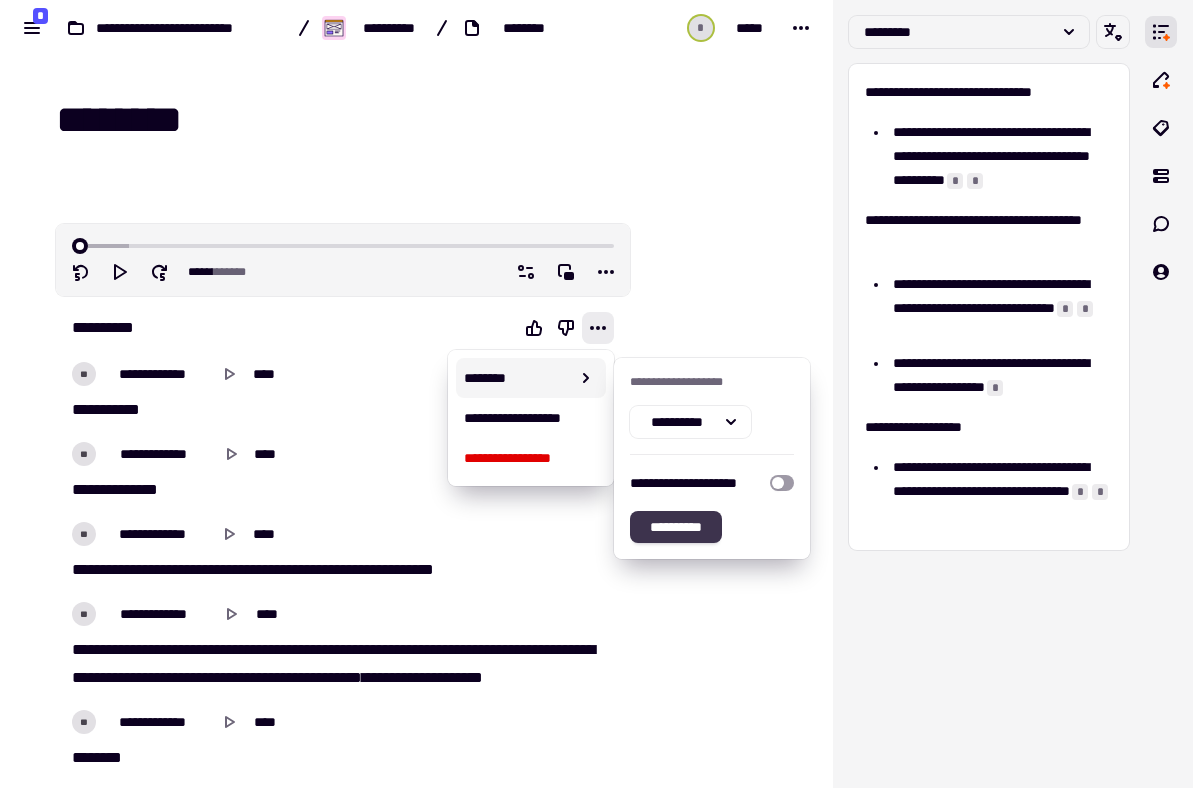 click on "**********" 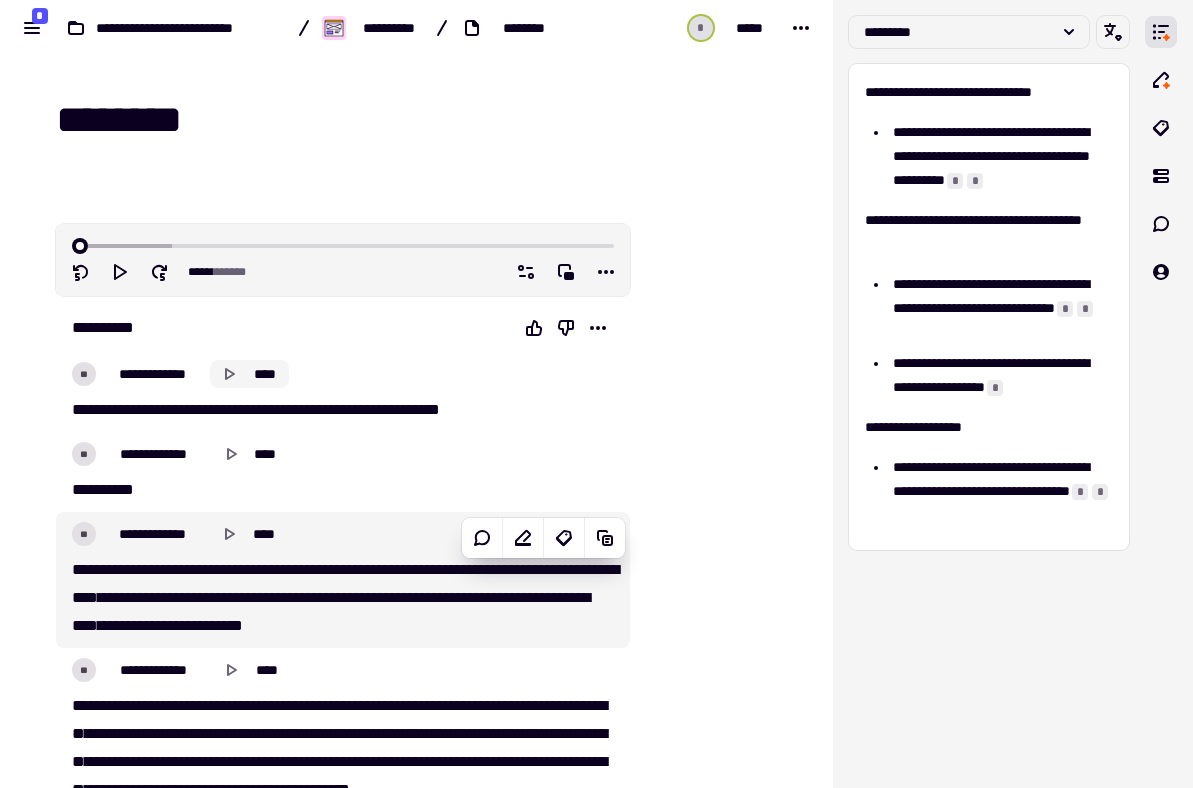 click 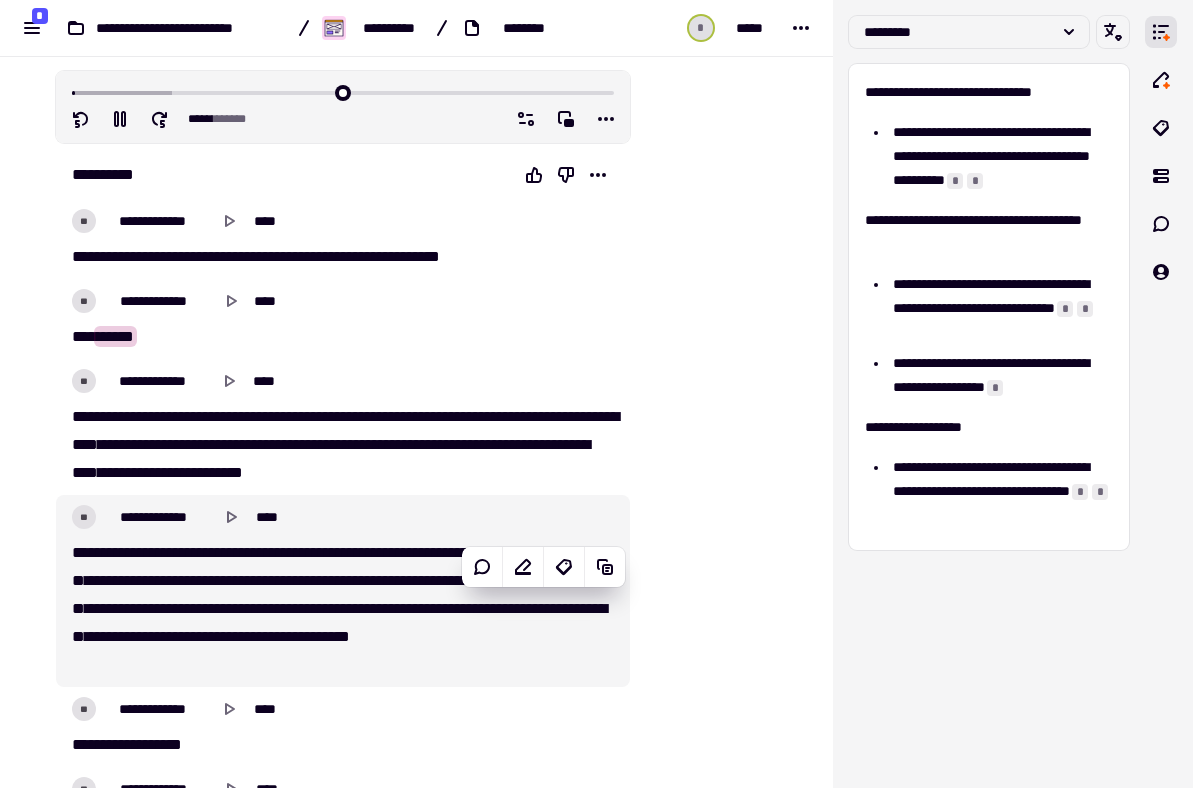 scroll, scrollTop: 155, scrollLeft: 0, axis: vertical 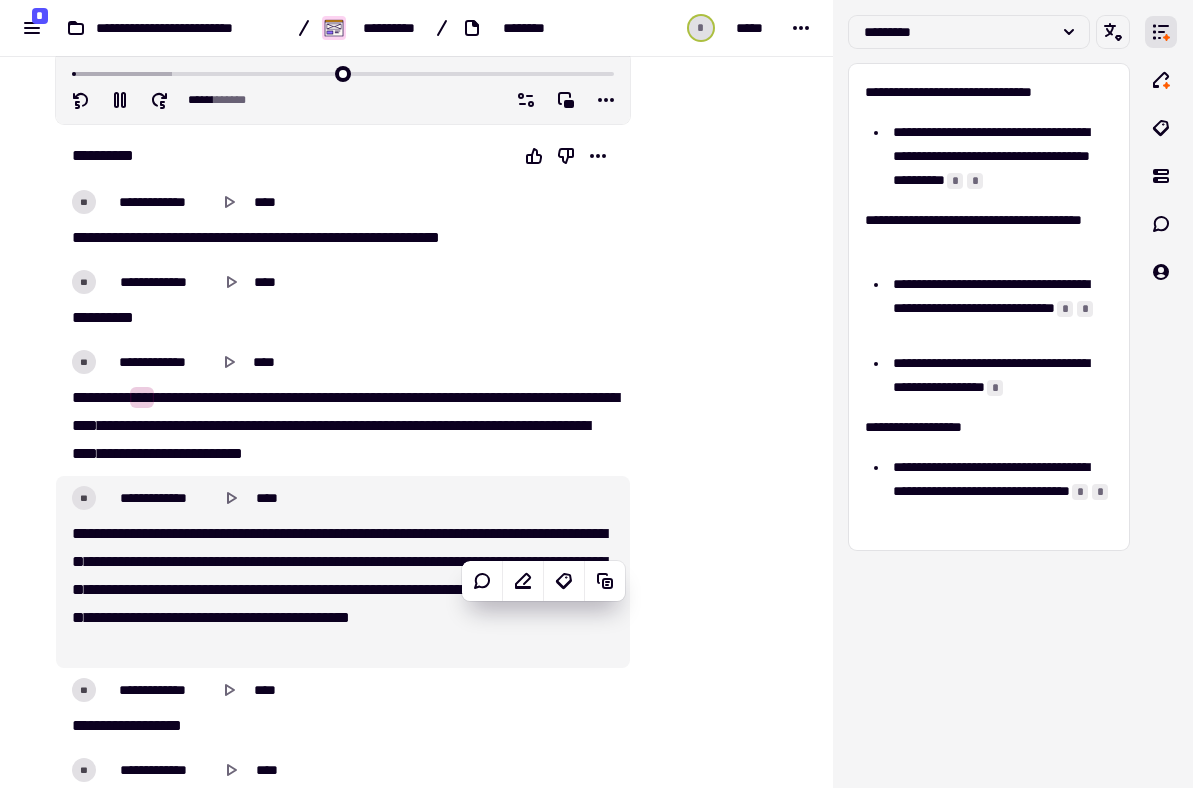 type on "*****" 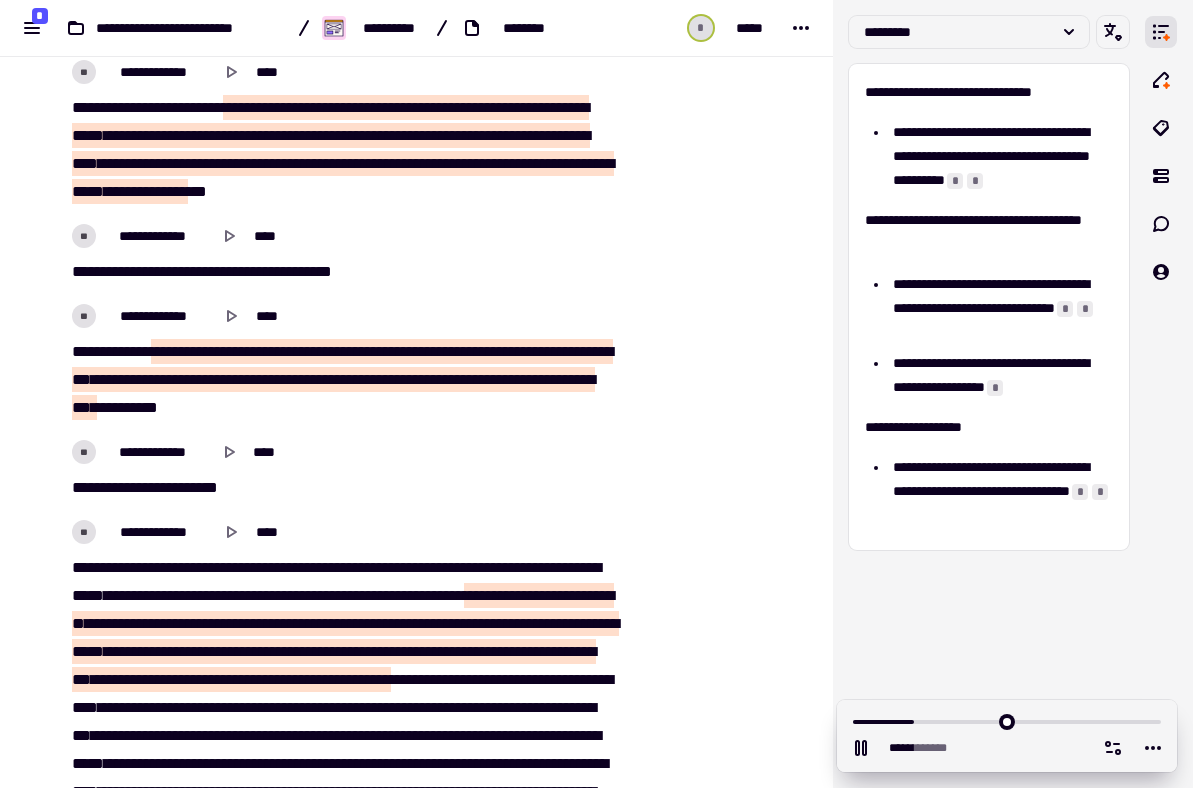 scroll, scrollTop: 836, scrollLeft: 0, axis: vertical 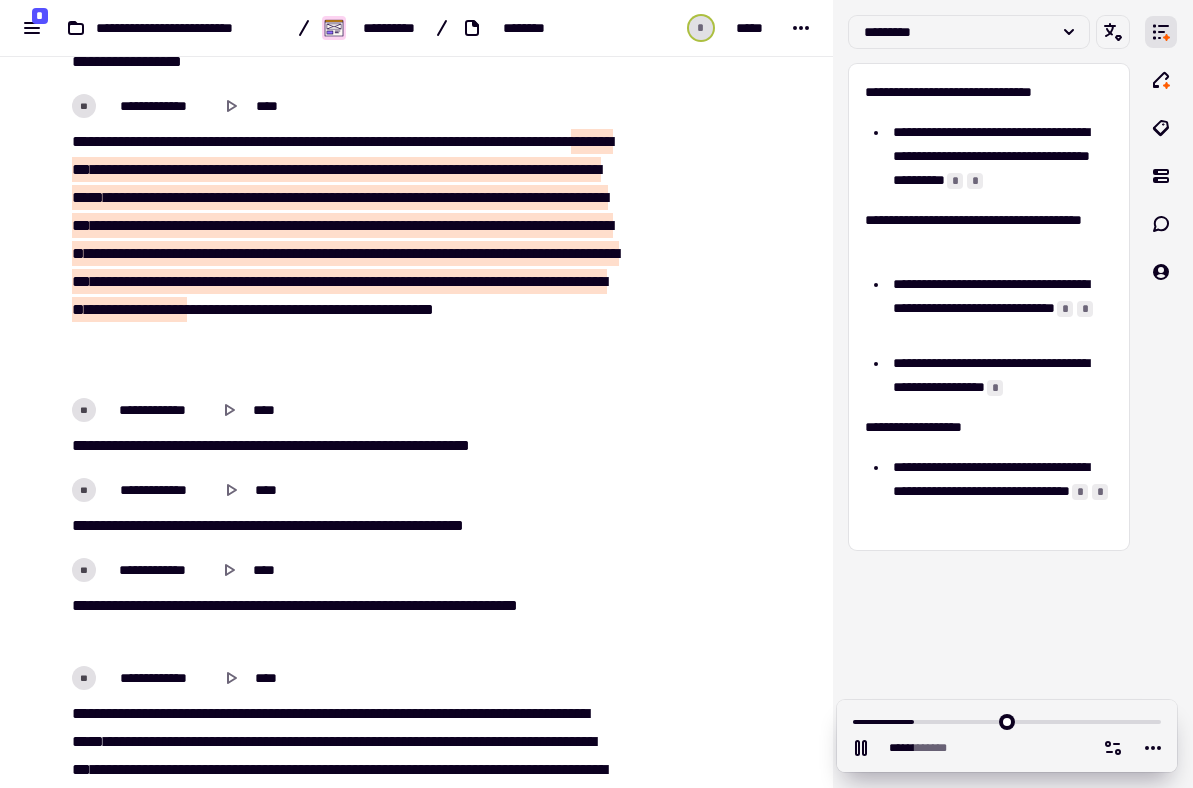type on "******" 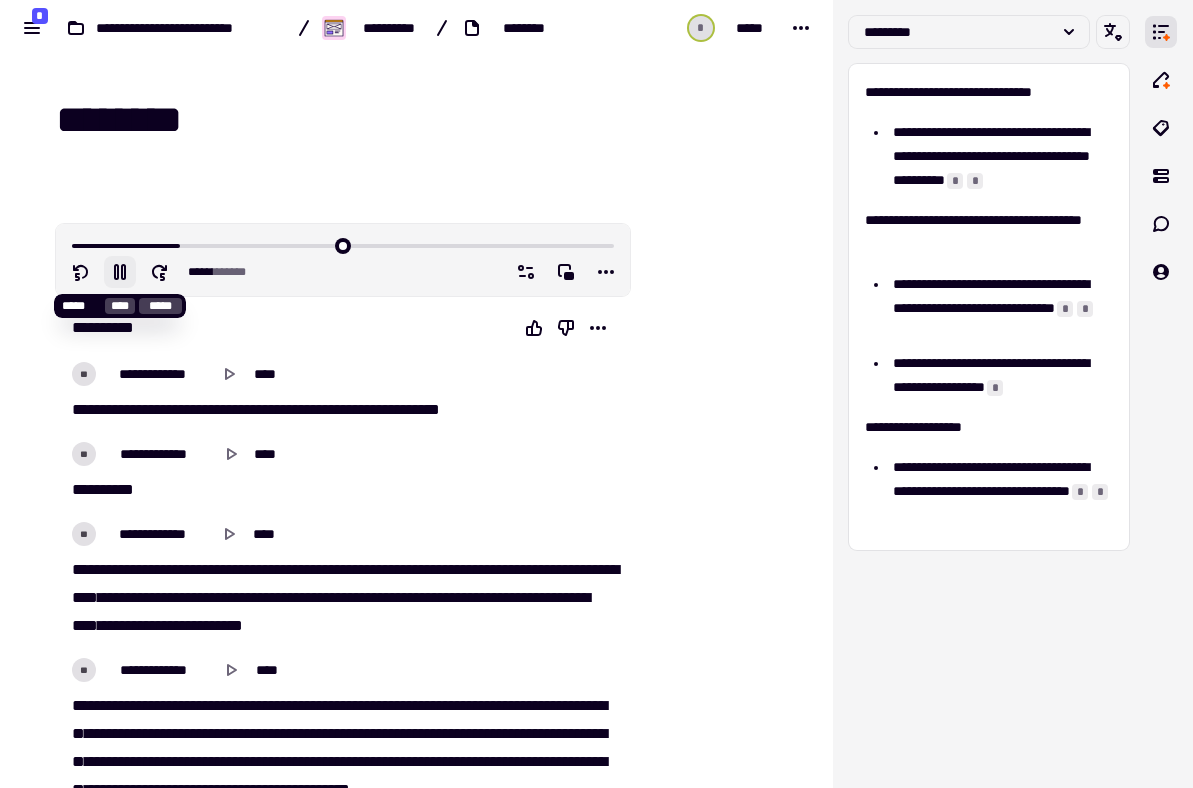 click 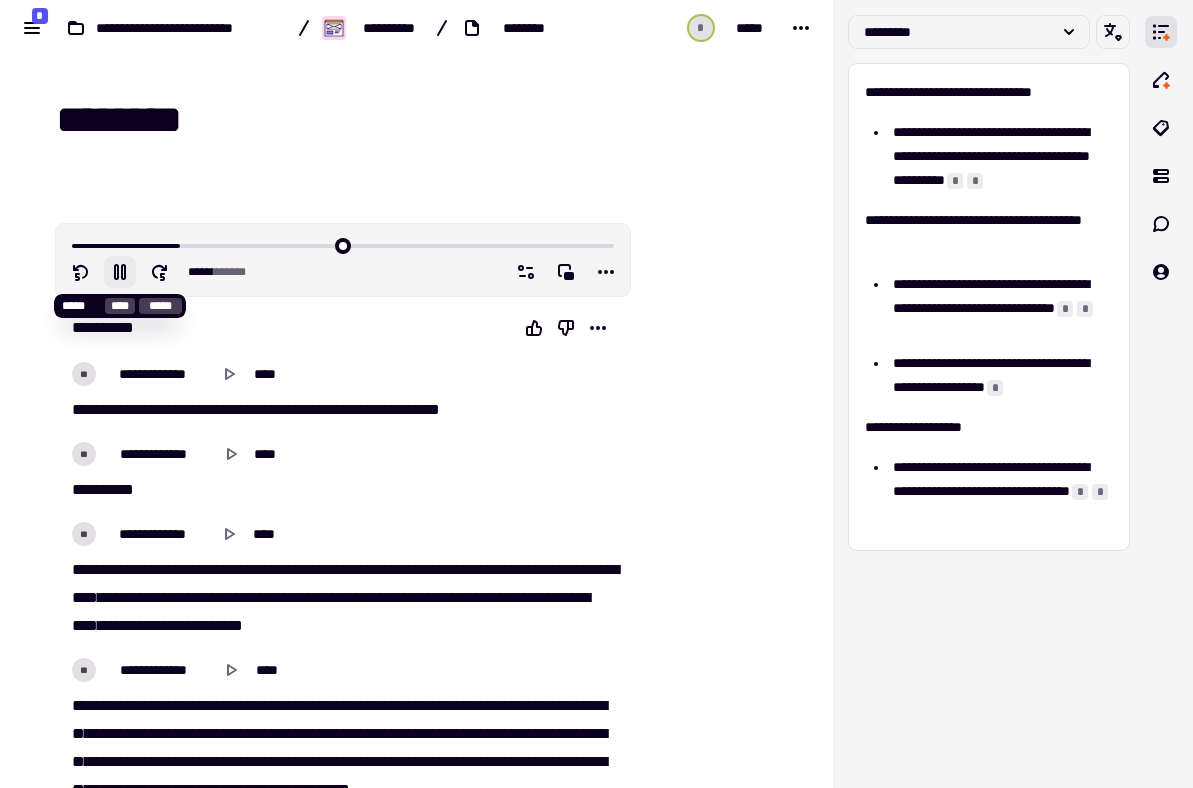 type on "******" 